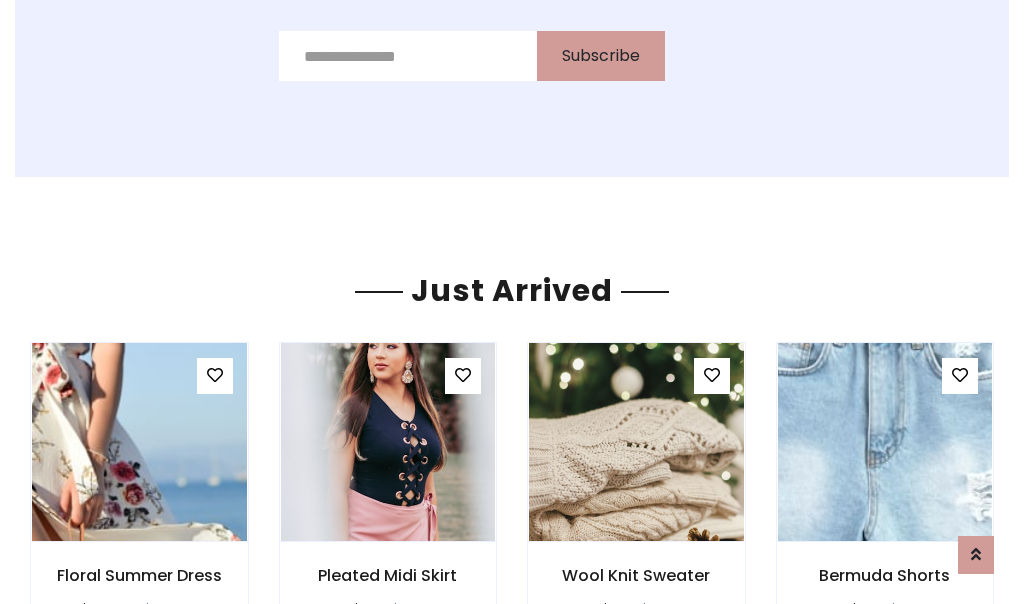 scroll, scrollTop: 2125, scrollLeft: 0, axis: vertical 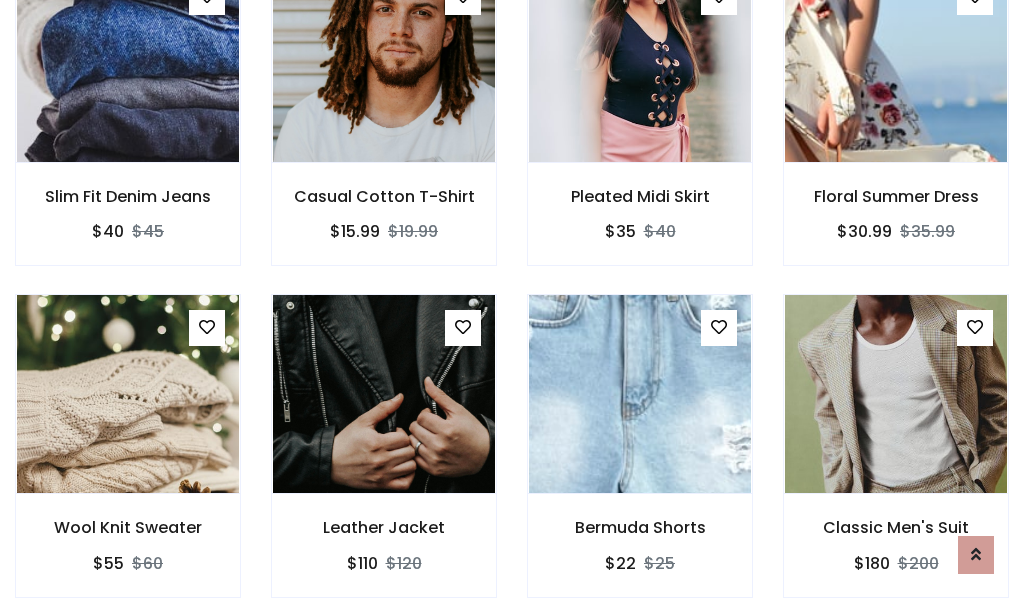 click on "Bermuda Shorts
$22
$25" at bounding box center [640, 459] 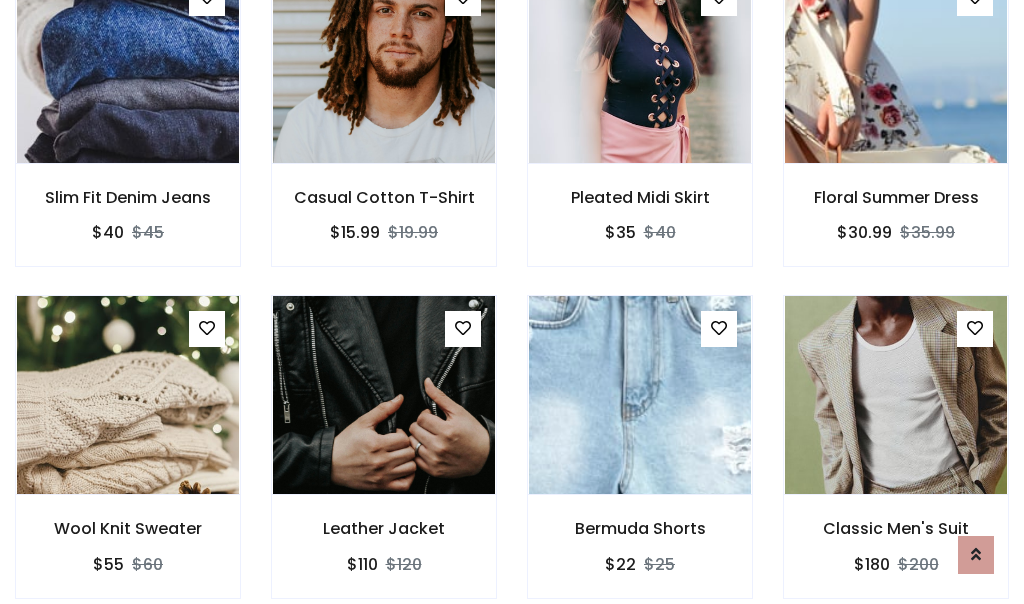 click on "Bermuda Shorts
$22
$25" at bounding box center [640, 460] 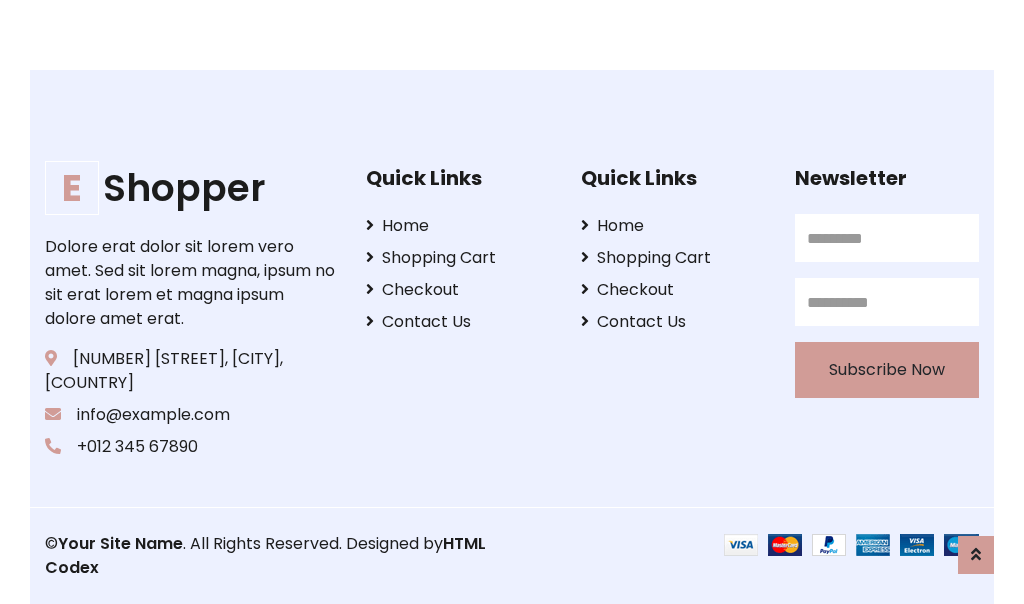 scroll, scrollTop: 3807, scrollLeft: 0, axis: vertical 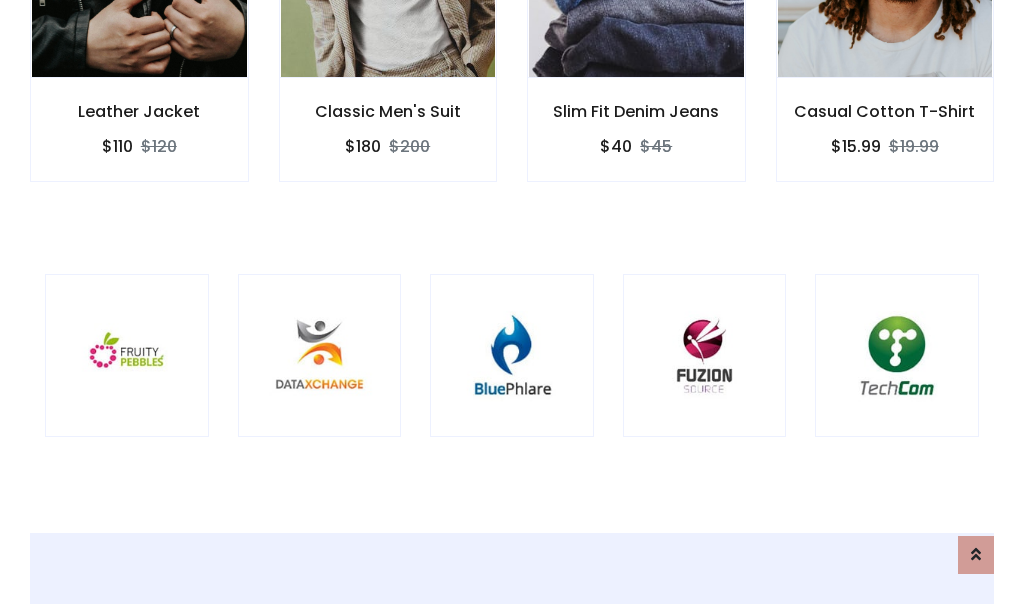 click at bounding box center (512, 356) 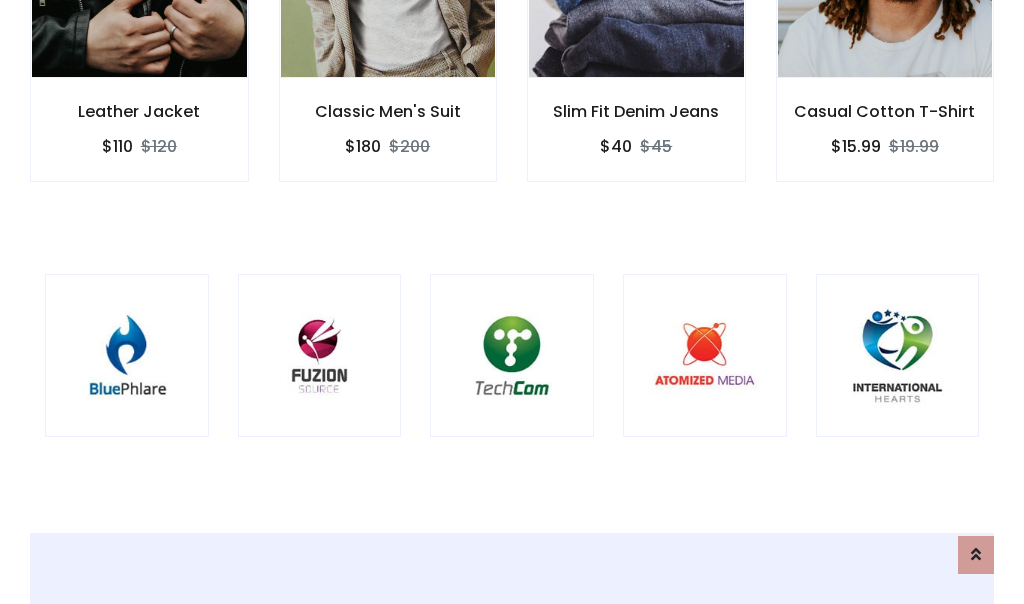 click at bounding box center [512, 356] 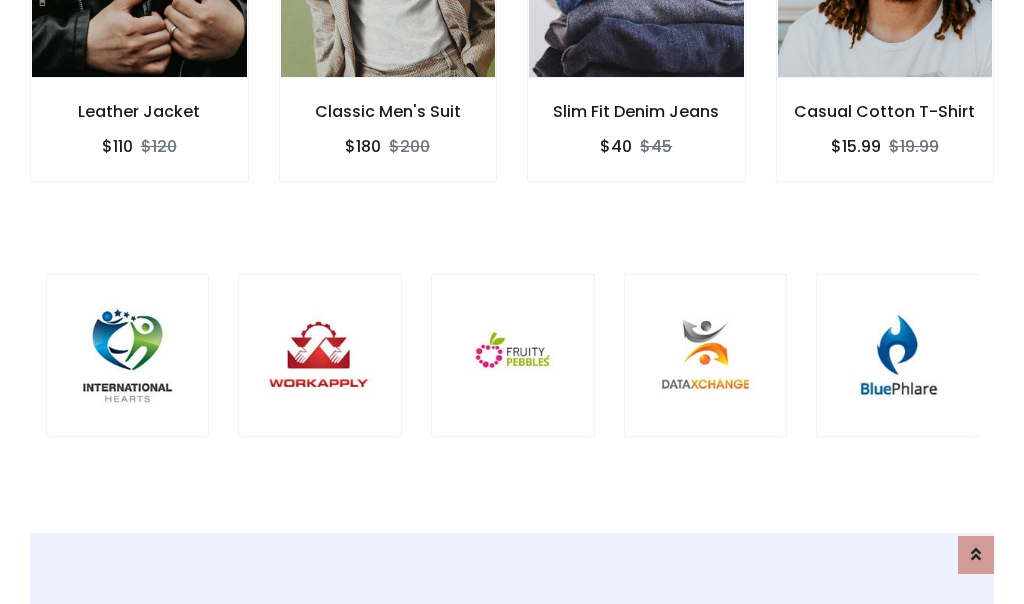 scroll, scrollTop: 0, scrollLeft: 0, axis: both 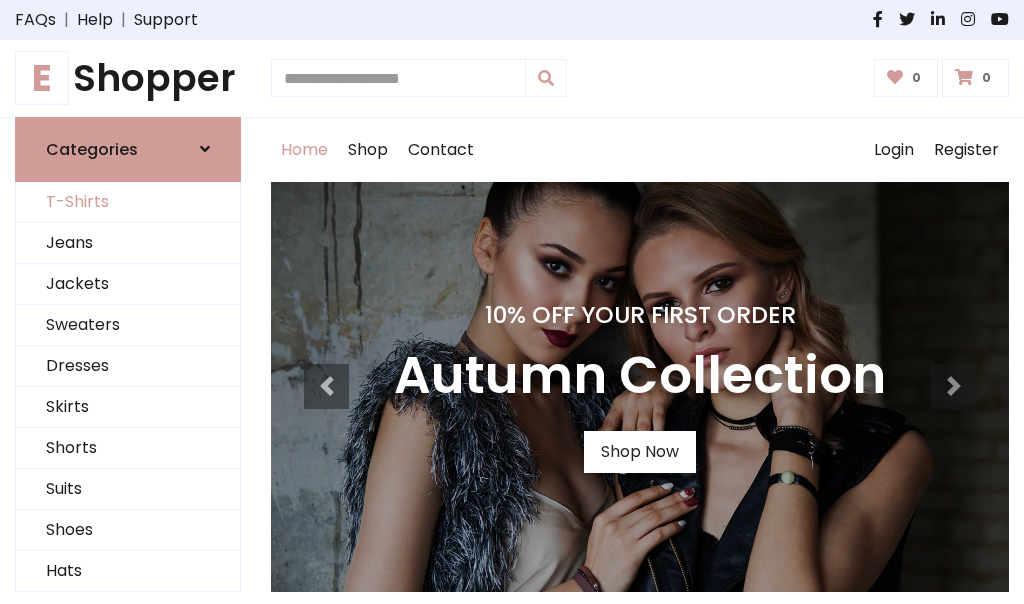 click on "T-Shirts" at bounding box center [128, 202] 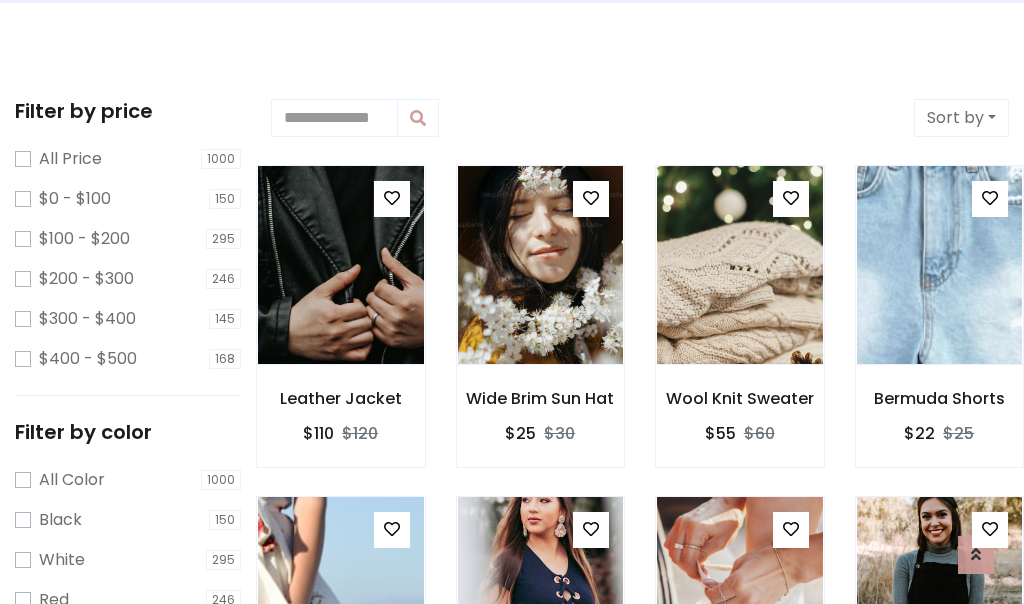 scroll, scrollTop: 0, scrollLeft: 0, axis: both 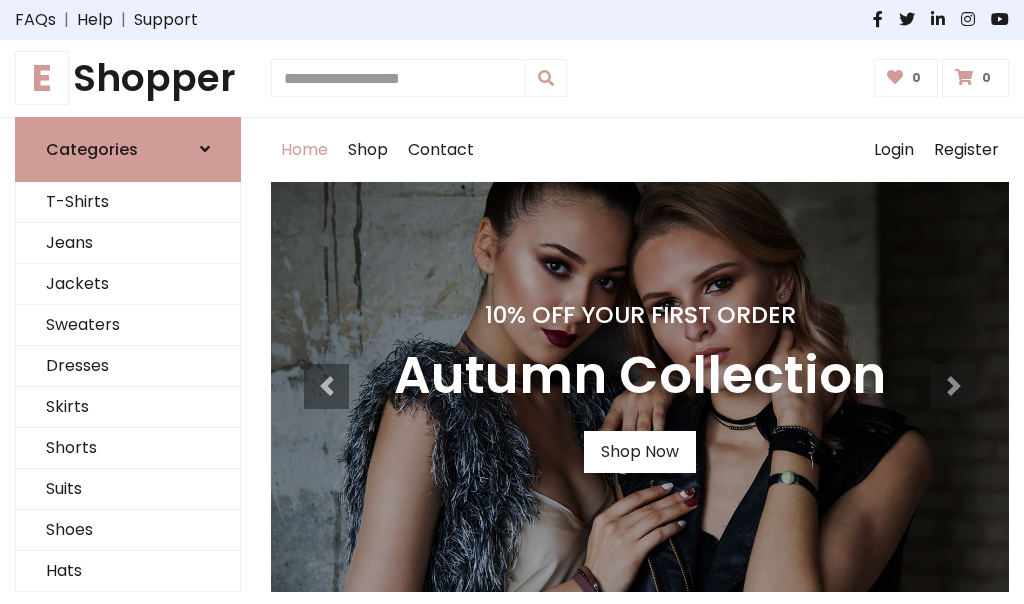 click on "E Shopper" at bounding box center [128, 78] 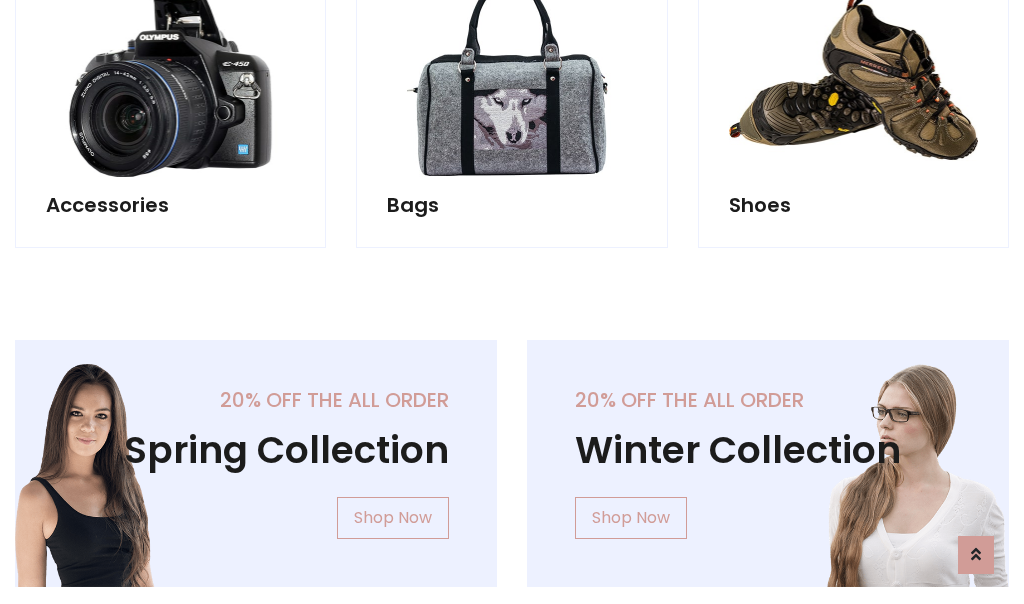 scroll, scrollTop: 1943, scrollLeft: 0, axis: vertical 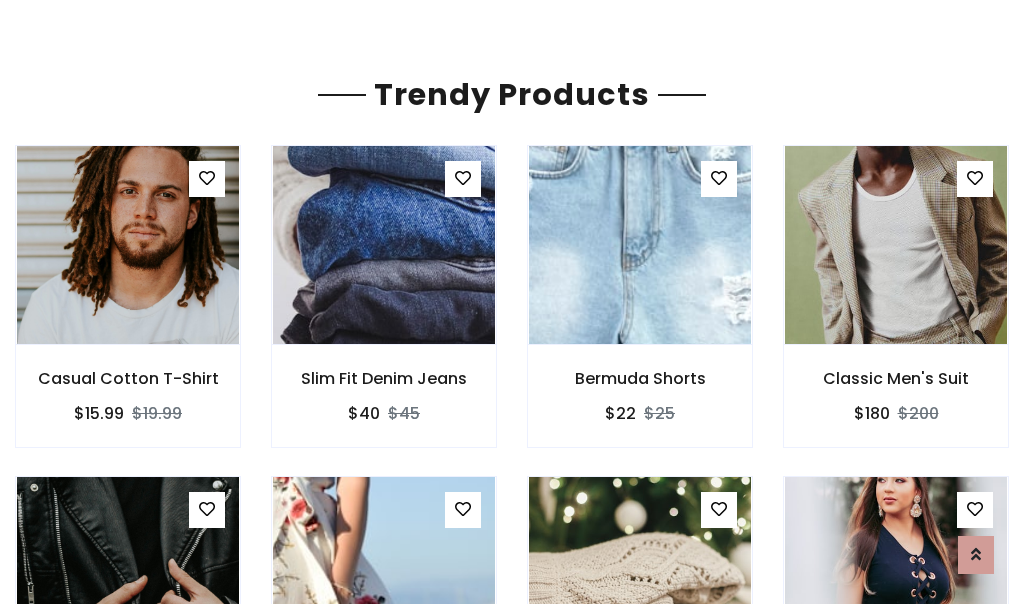 click on "Shop" at bounding box center (368, -1793) 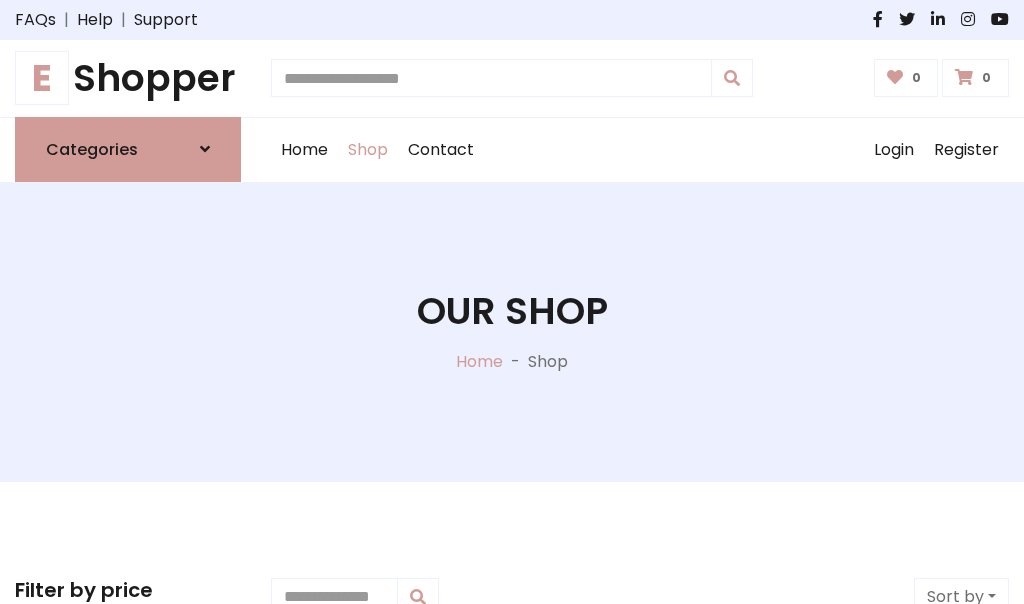 scroll, scrollTop: 0, scrollLeft: 0, axis: both 